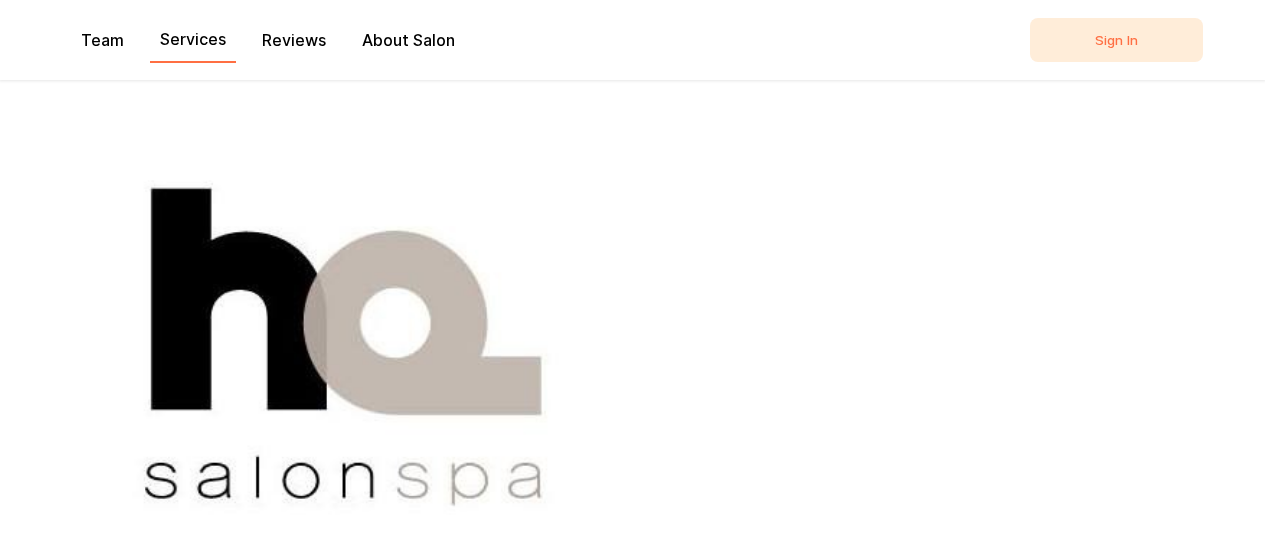 scroll, scrollTop: 939, scrollLeft: 0, axis: vertical 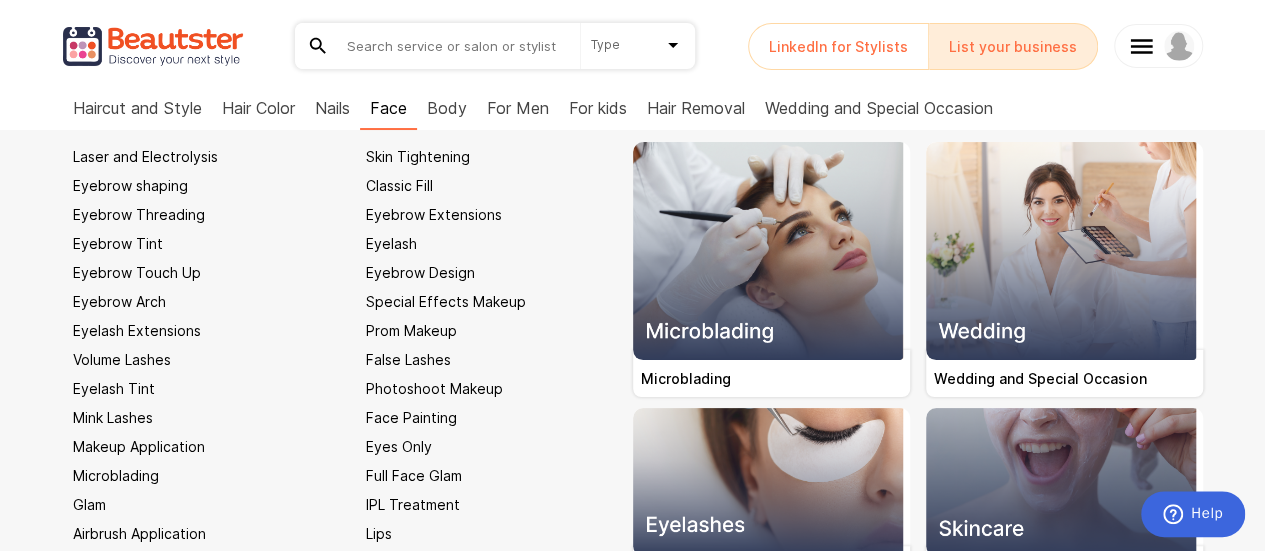 click on "Face" at bounding box center [388, 108] 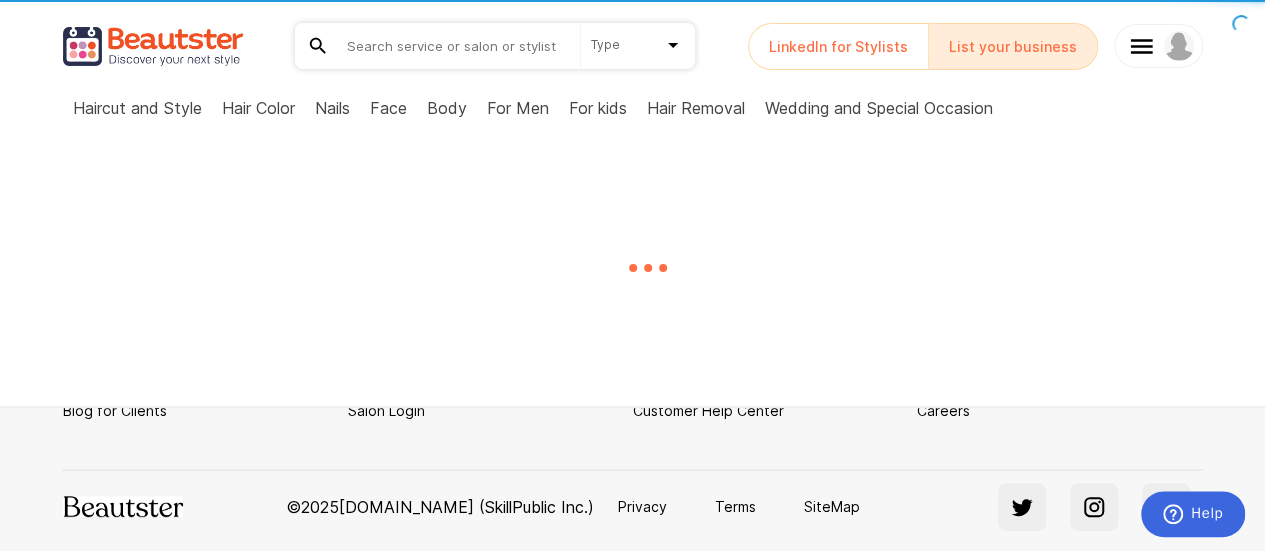 scroll, scrollTop: 0, scrollLeft: 0, axis: both 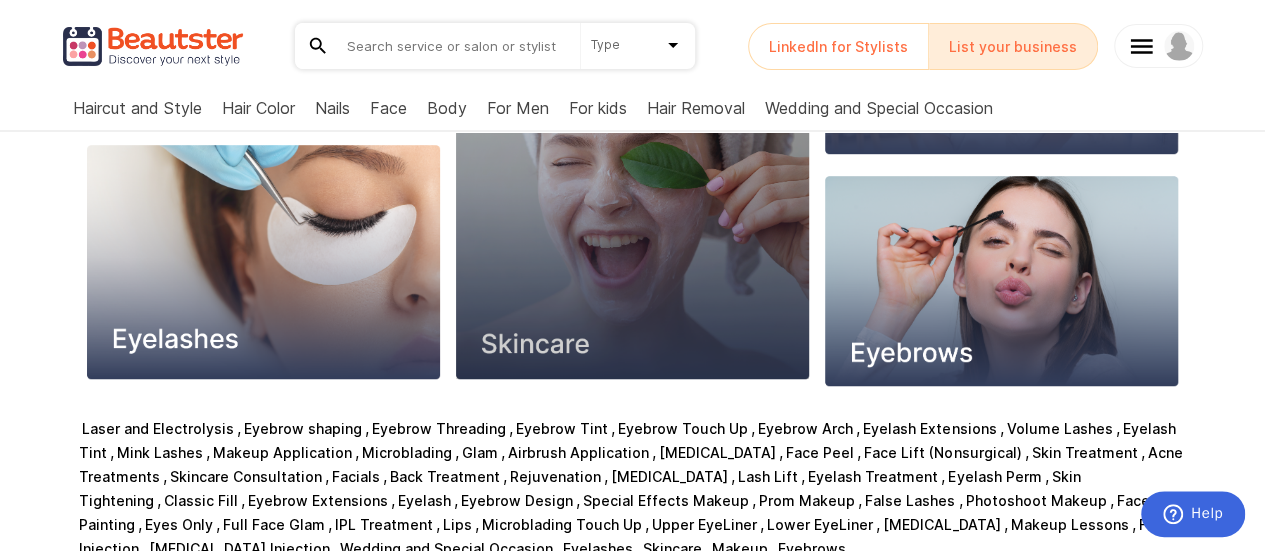 click at bounding box center [632, 195] 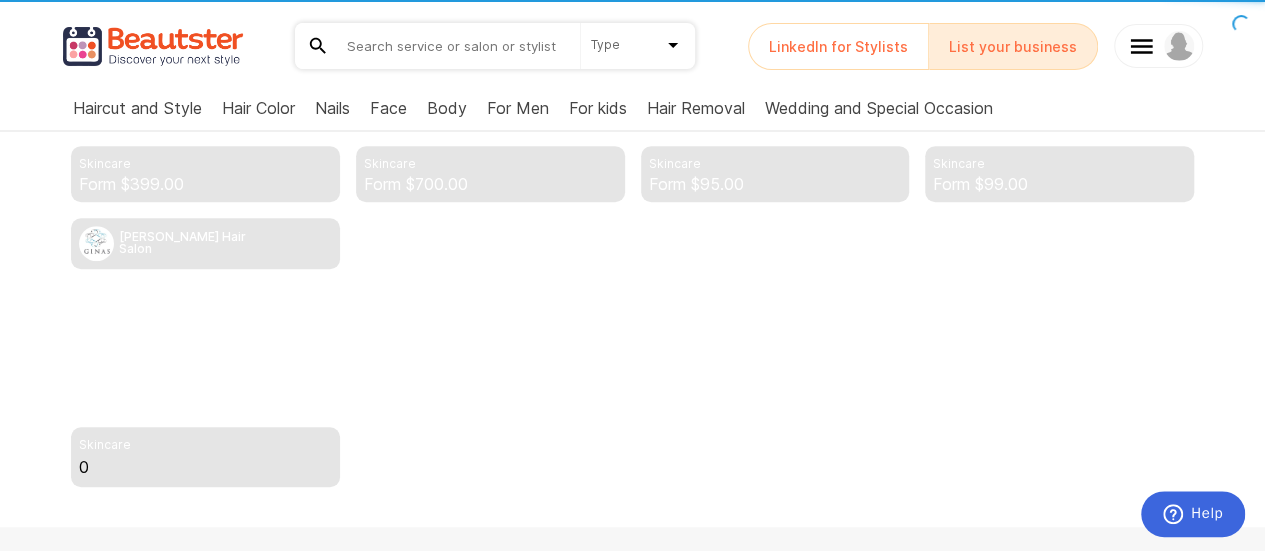 scroll, scrollTop: 0, scrollLeft: 0, axis: both 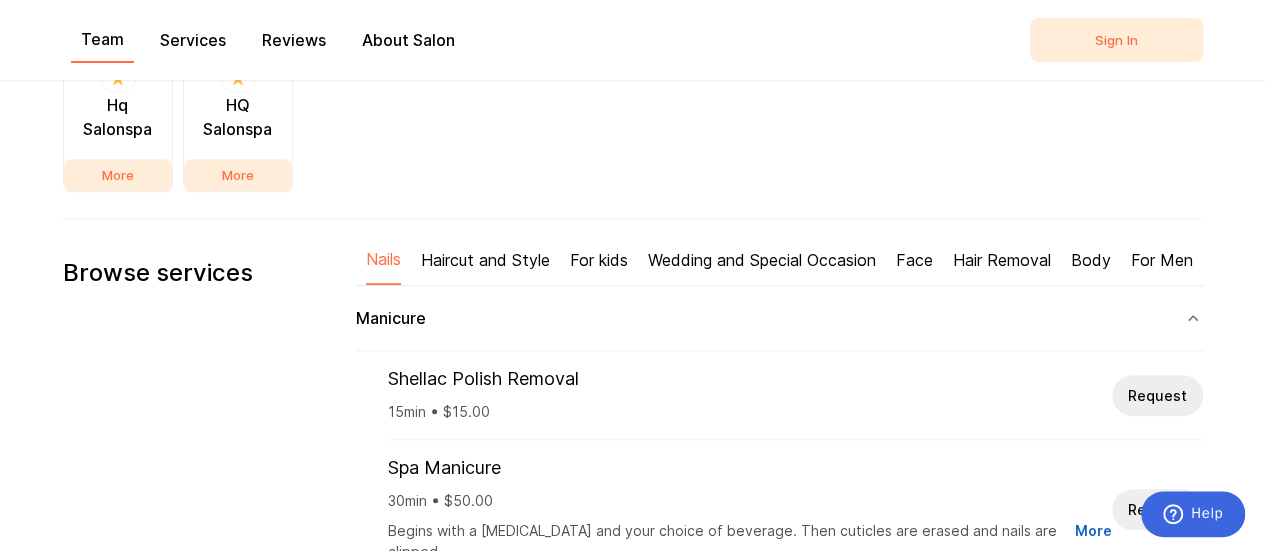 click on "Face" at bounding box center [914, 260] 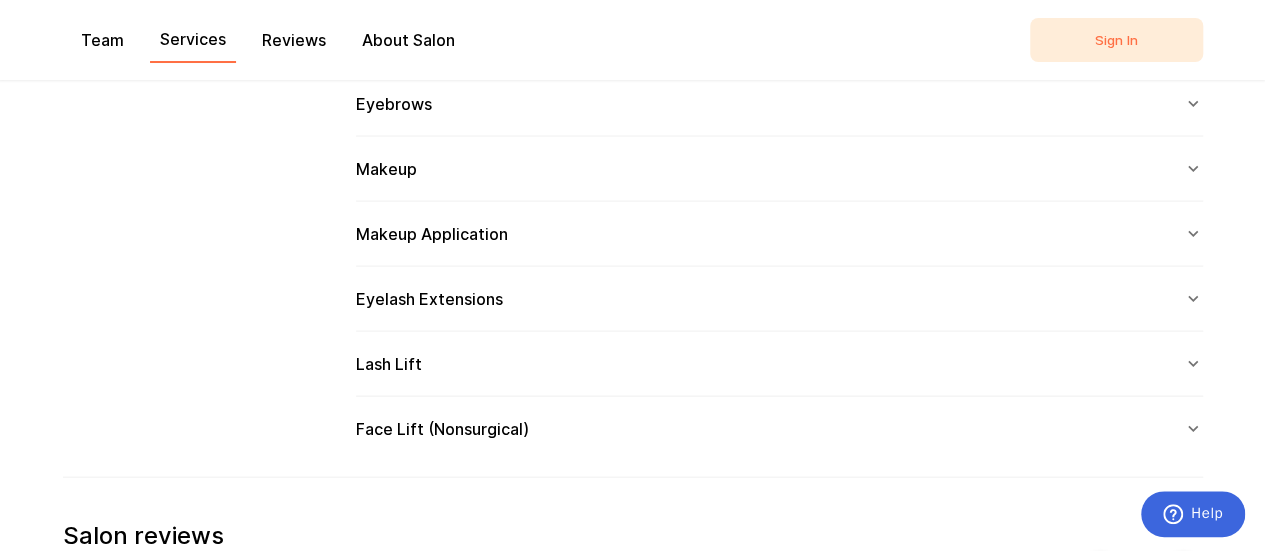 scroll, scrollTop: 1992, scrollLeft: 0, axis: vertical 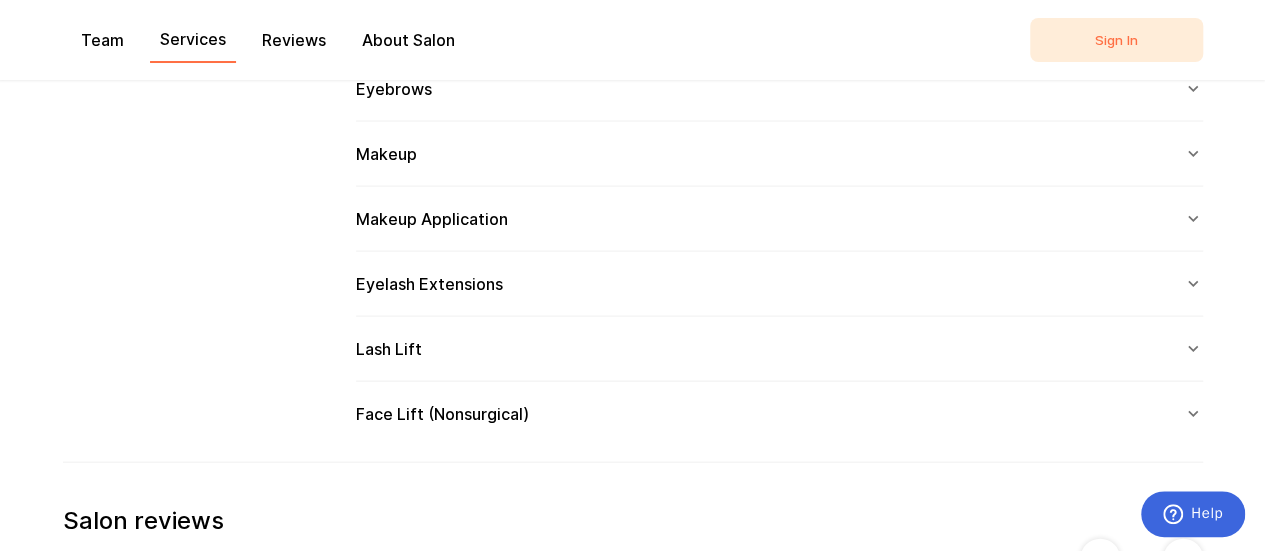 click 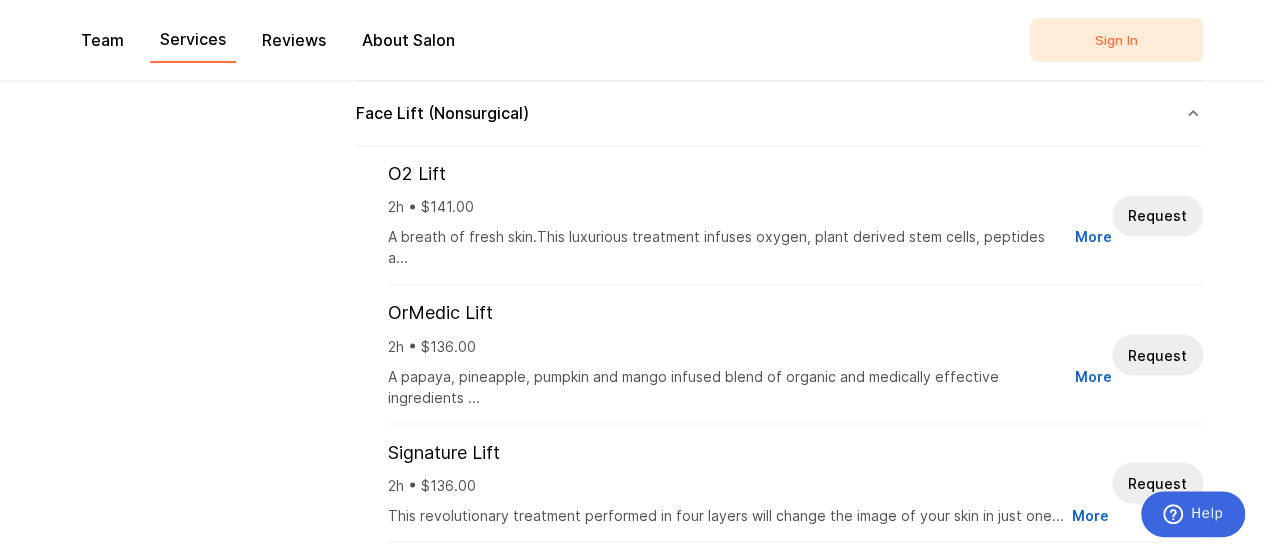 scroll, scrollTop: 1521, scrollLeft: 0, axis: vertical 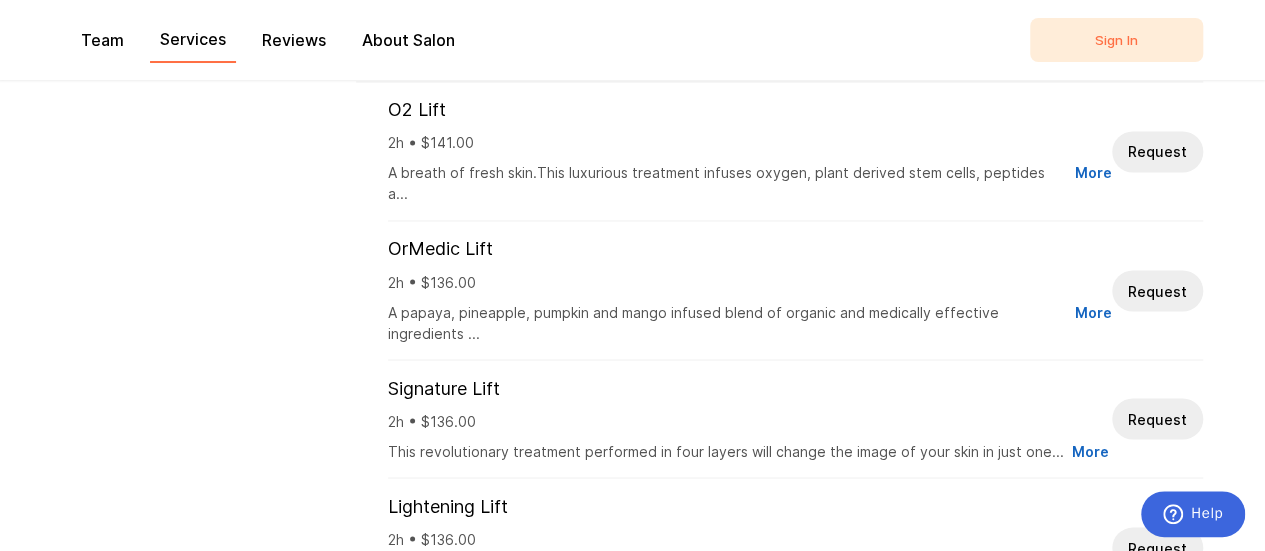 click on "More" at bounding box center (1093, 183) 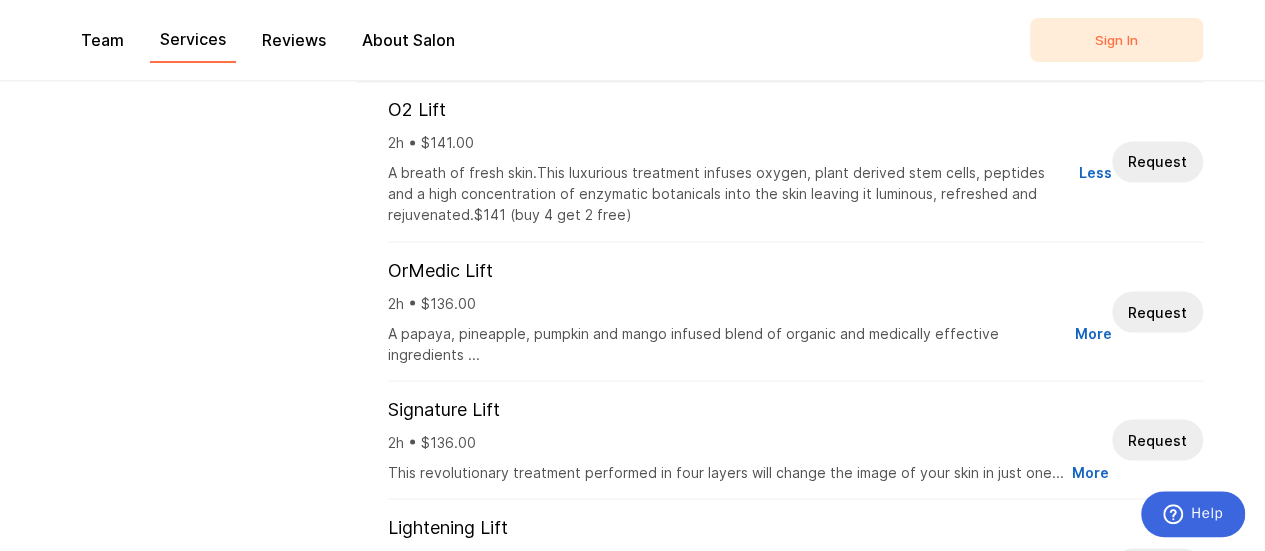 click on "More" at bounding box center (1093, 343) 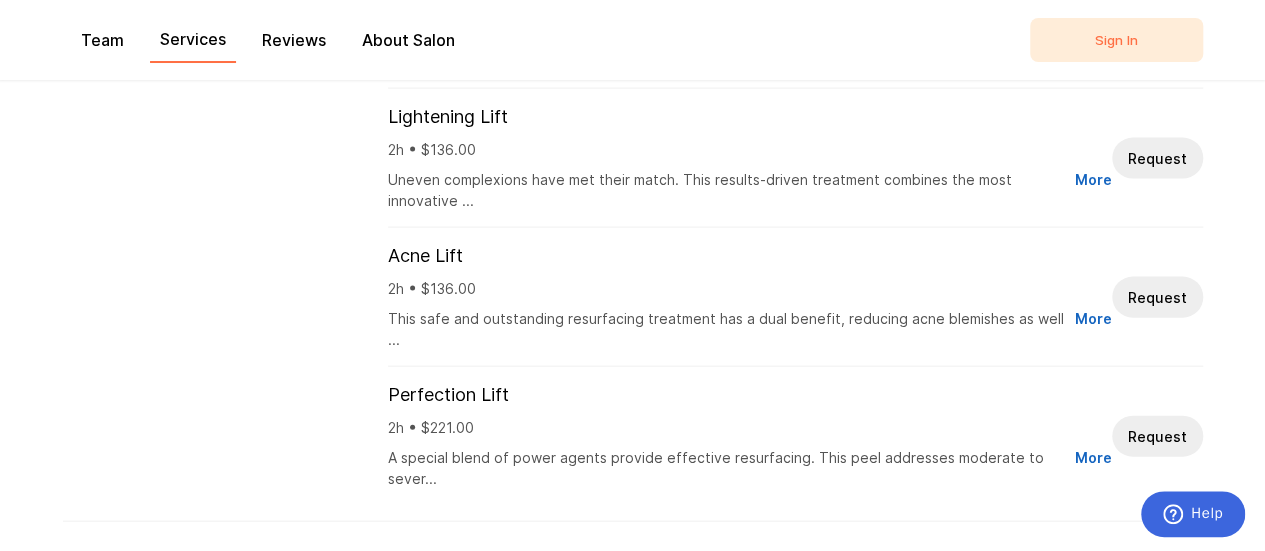 scroll, scrollTop: 2064, scrollLeft: 0, axis: vertical 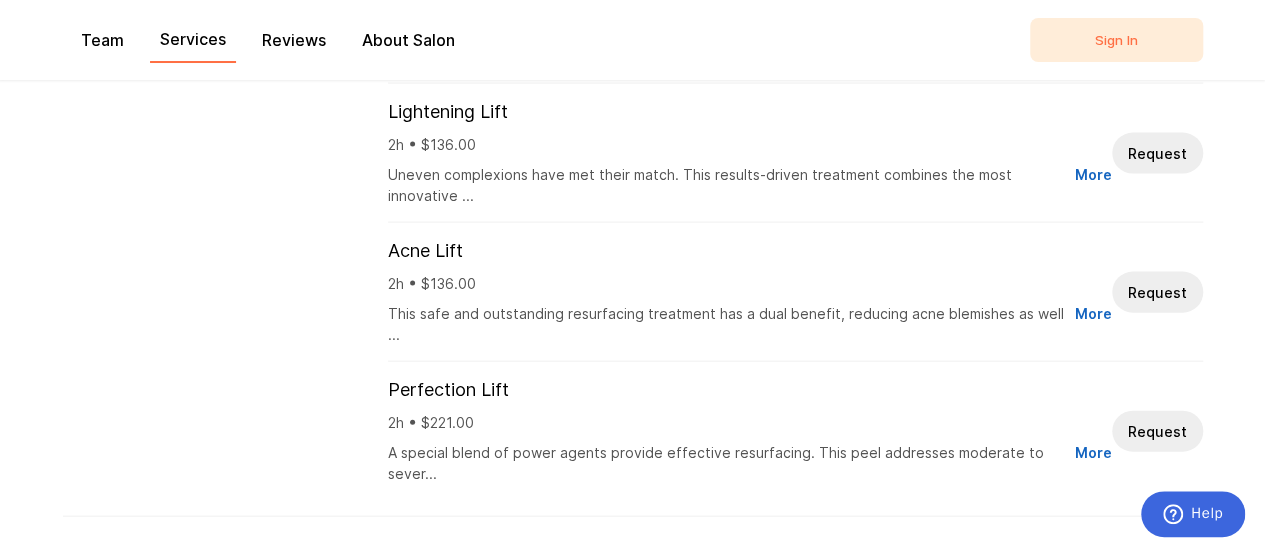 click on "More" at bounding box center (1093, 324) 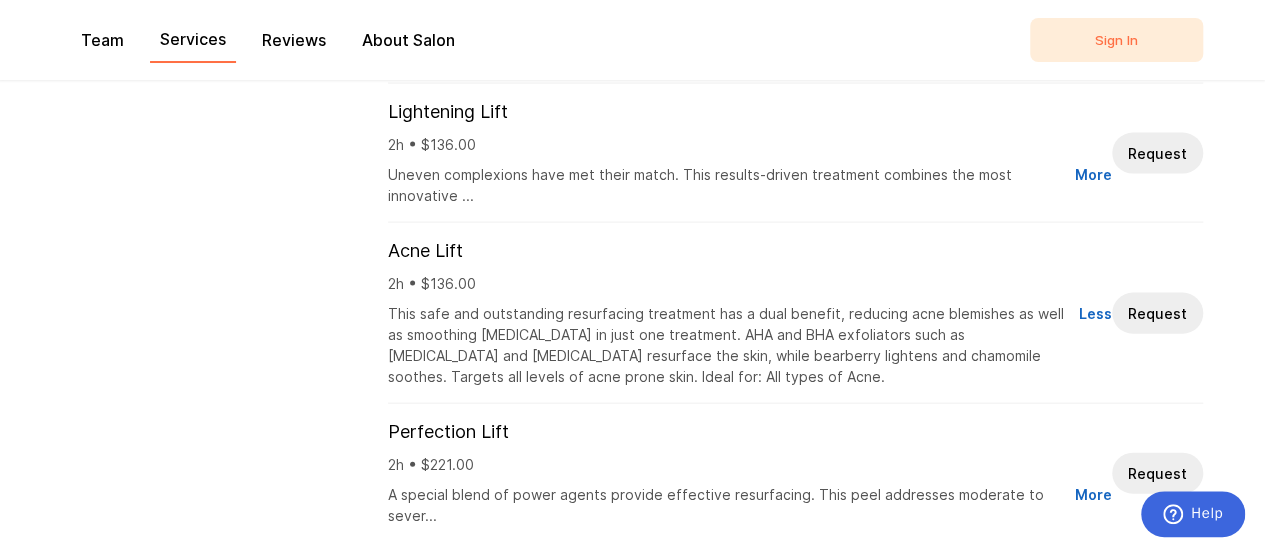 click on "More" at bounding box center (1093, 505) 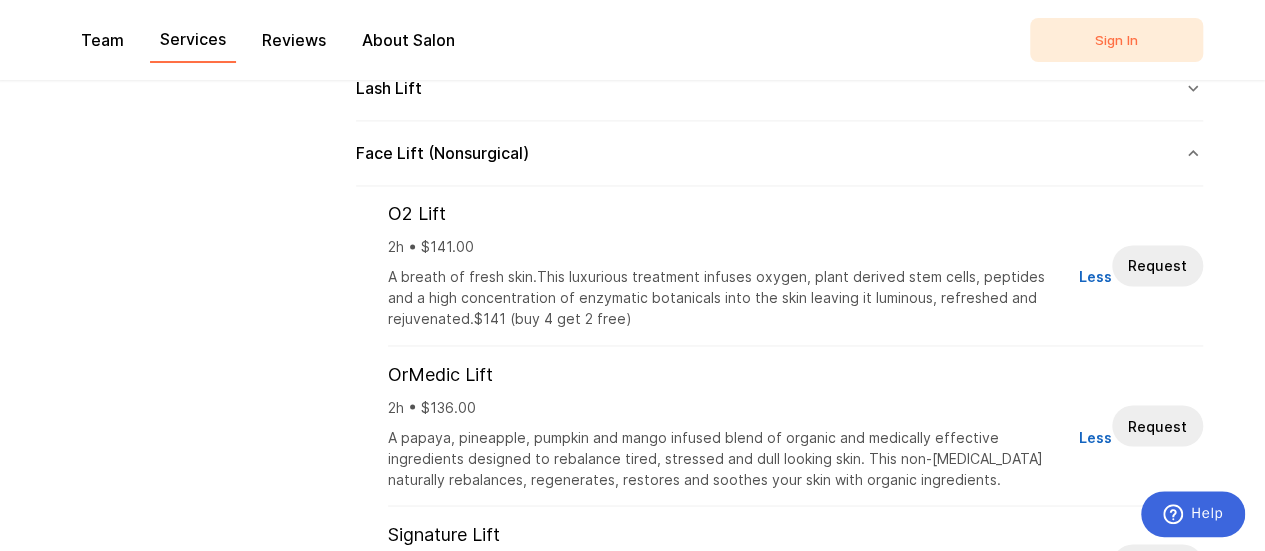 scroll, scrollTop: 1491, scrollLeft: 0, axis: vertical 